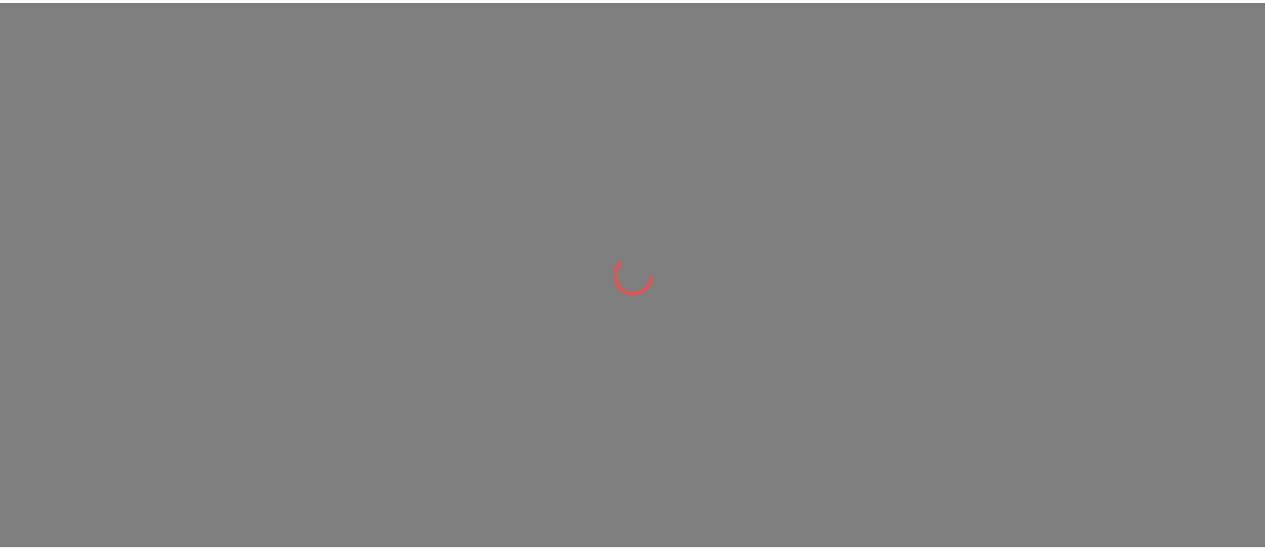 scroll, scrollTop: 0, scrollLeft: 0, axis: both 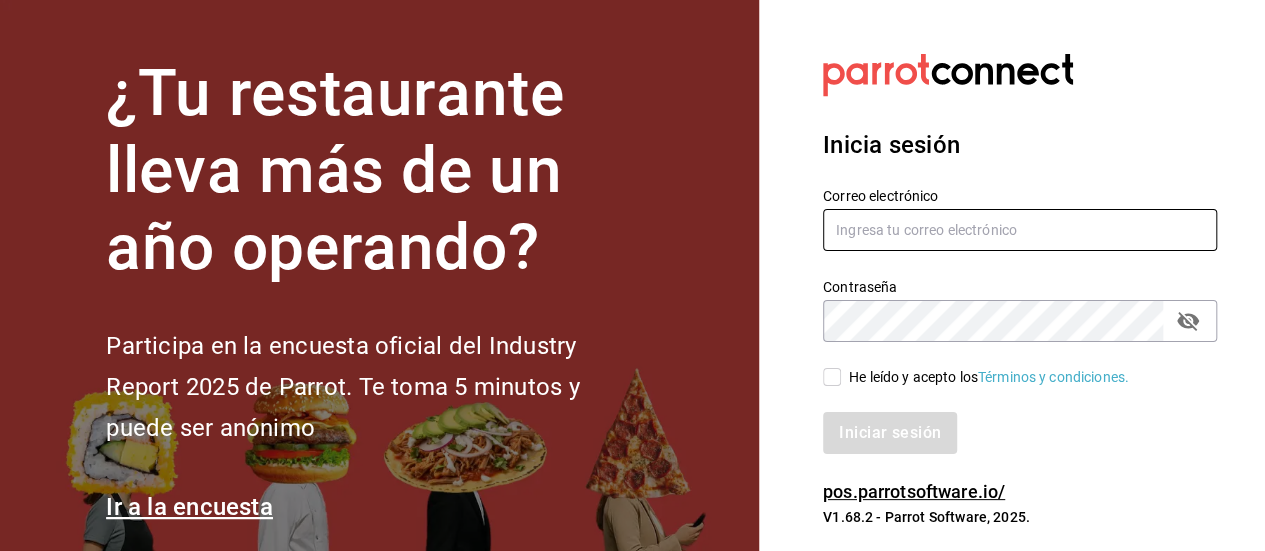 type on "[EMAIL]" 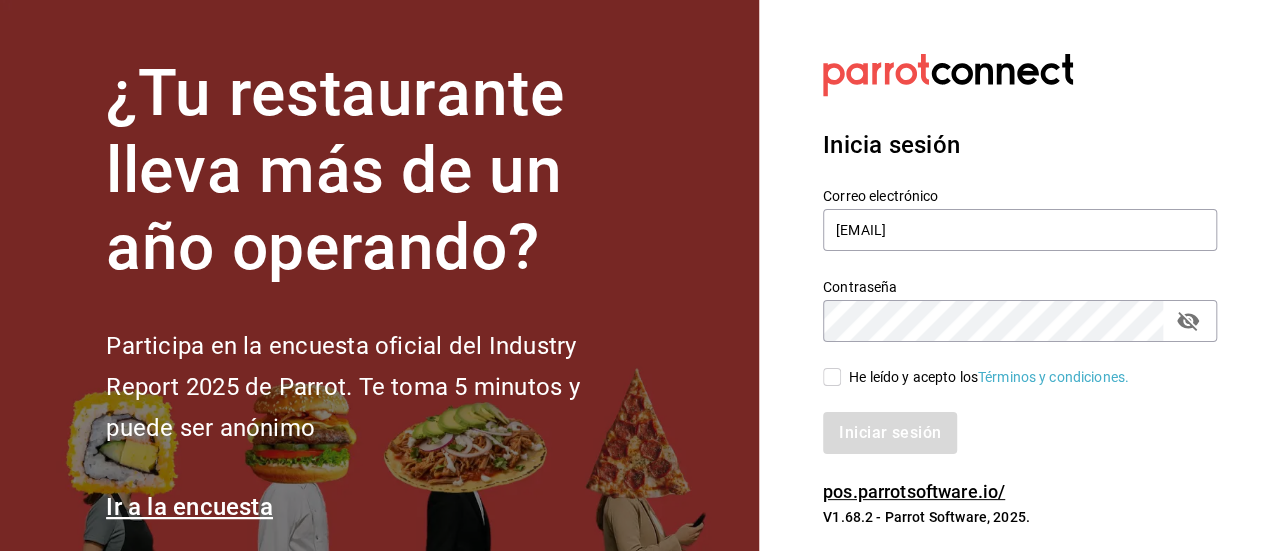 click on "He leído y acepto los  Términos y condiciones." at bounding box center [832, 377] 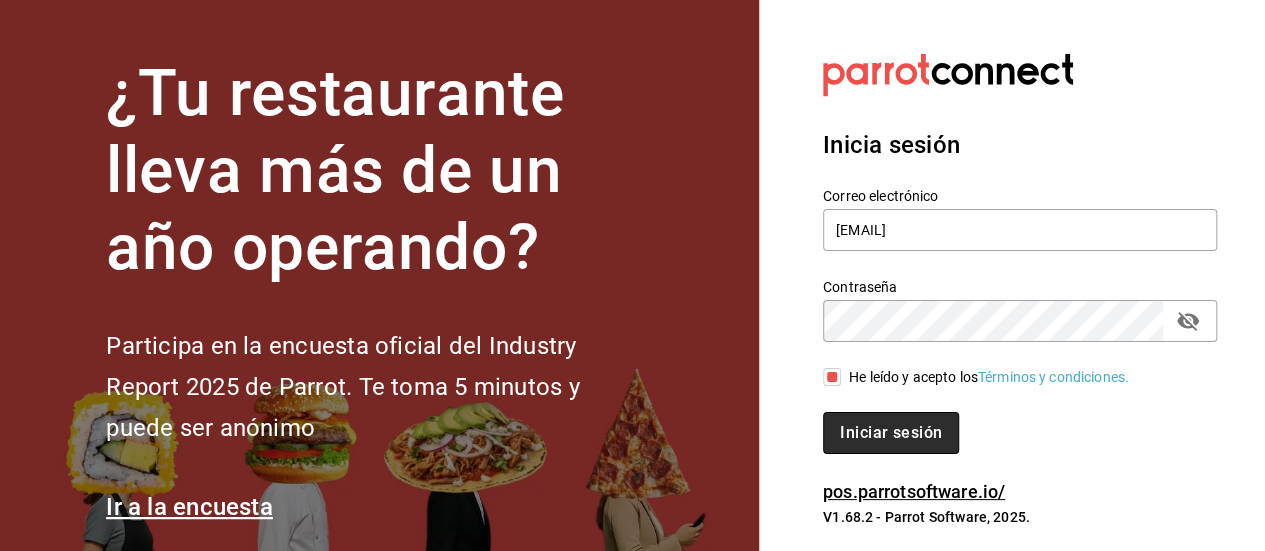 click on "Iniciar sesión" at bounding box center [891, 433] 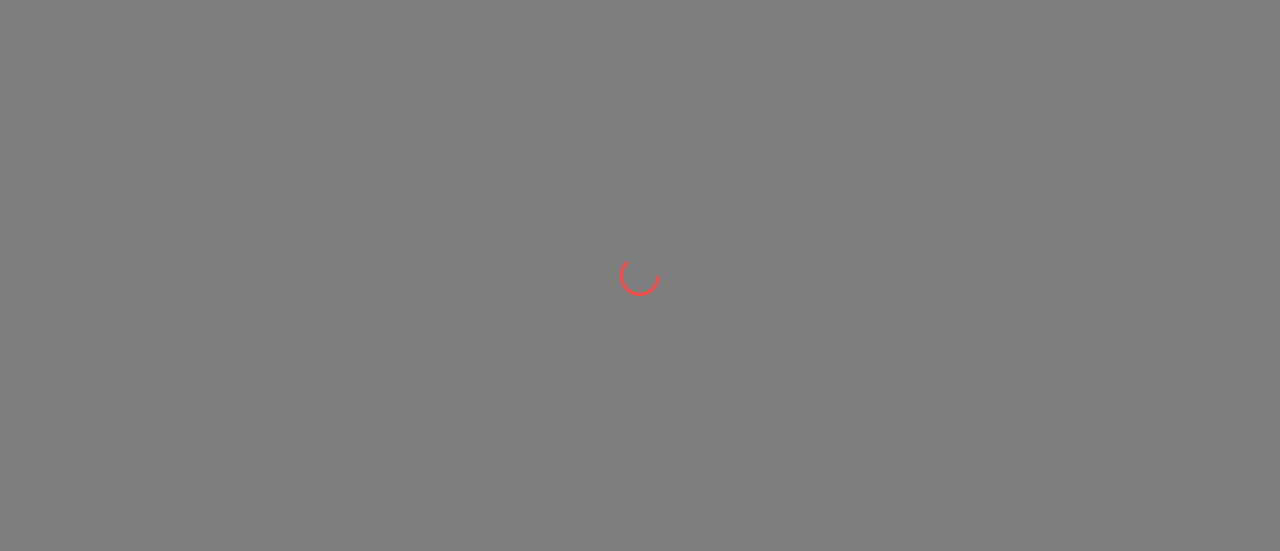scroll, scrollTop: 0, scrollLeft: 0, axis: both 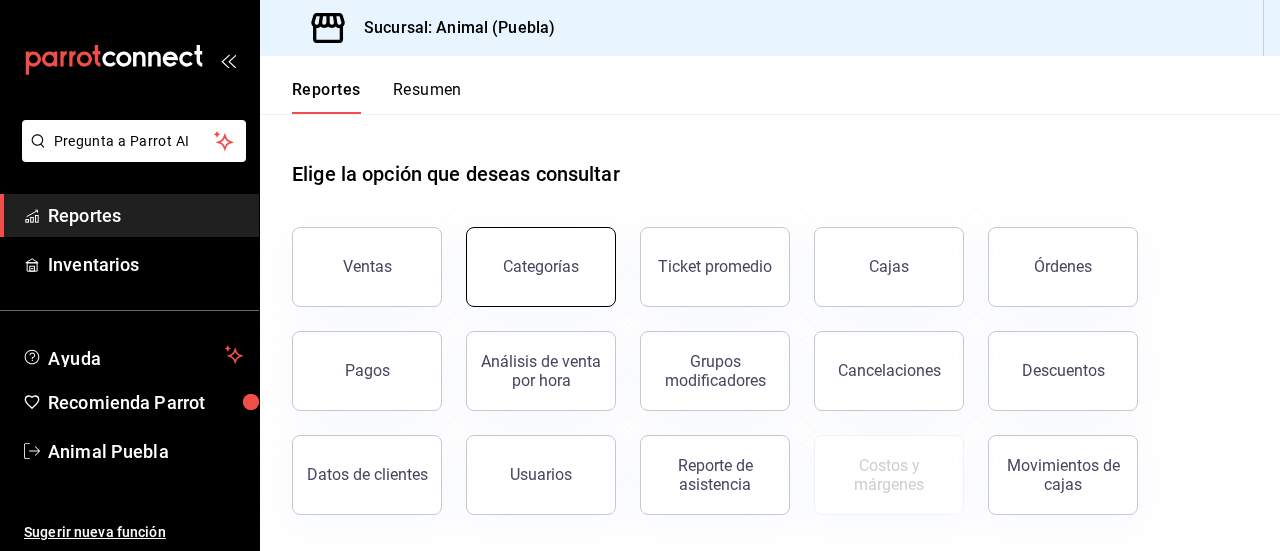 click on "Categorías" at bounding box center [541, 266] 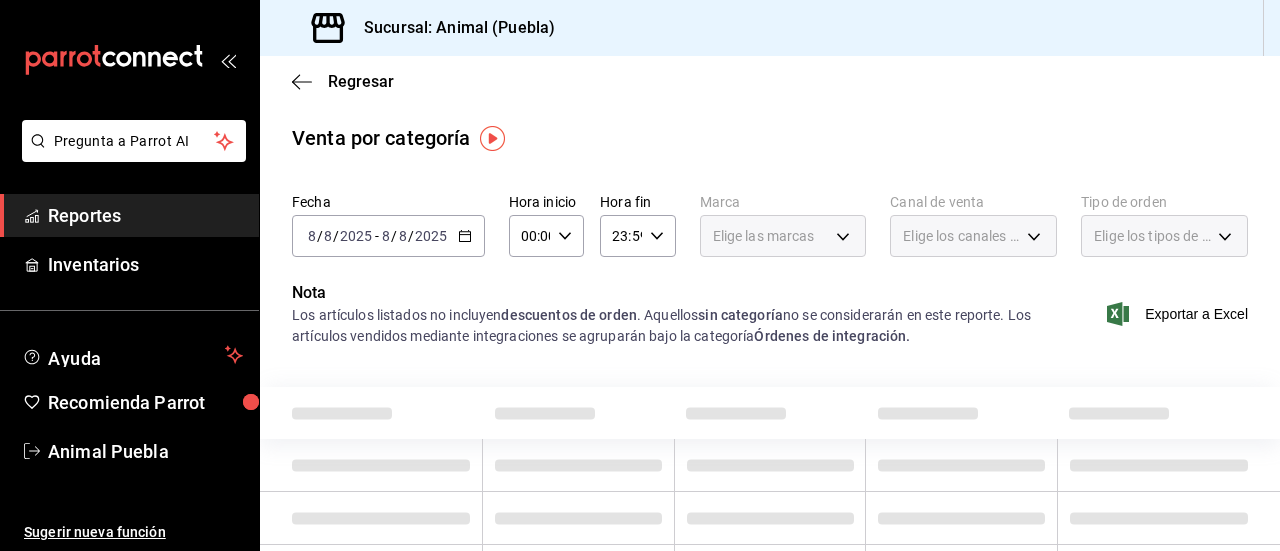 click 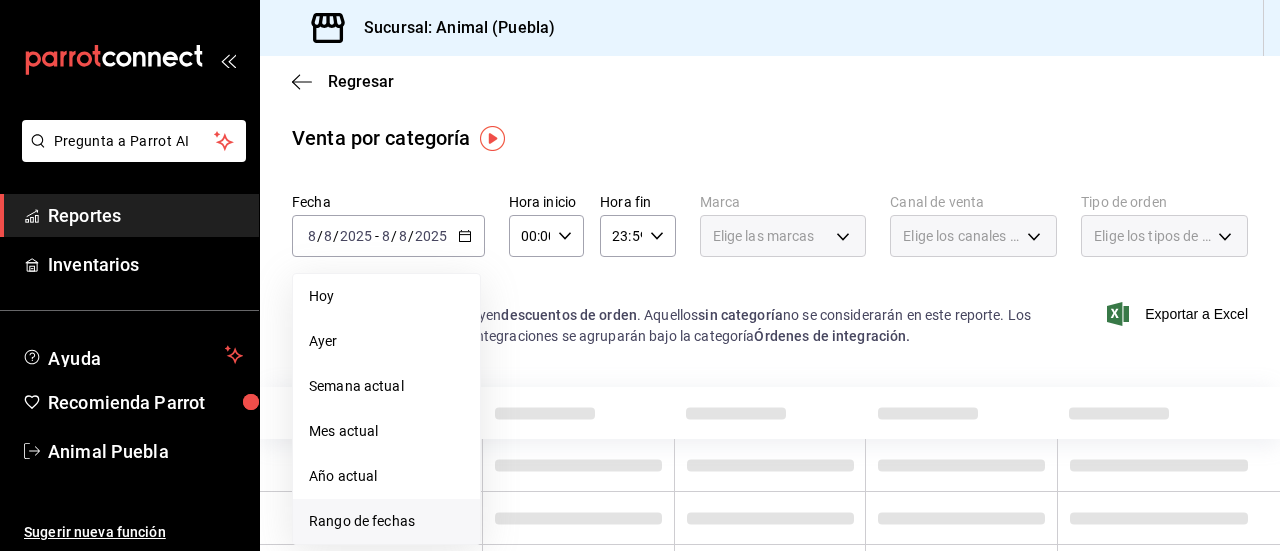 click on "Rango de fechas" at bounding box center (386, 521) 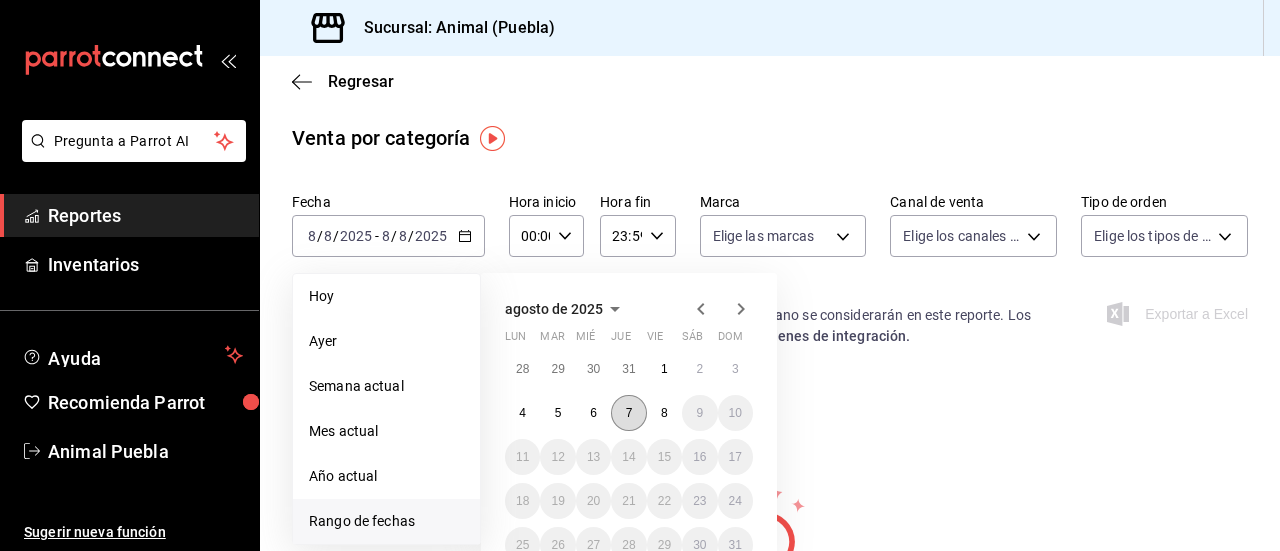 click on "7" at bounding box center [628, 413] 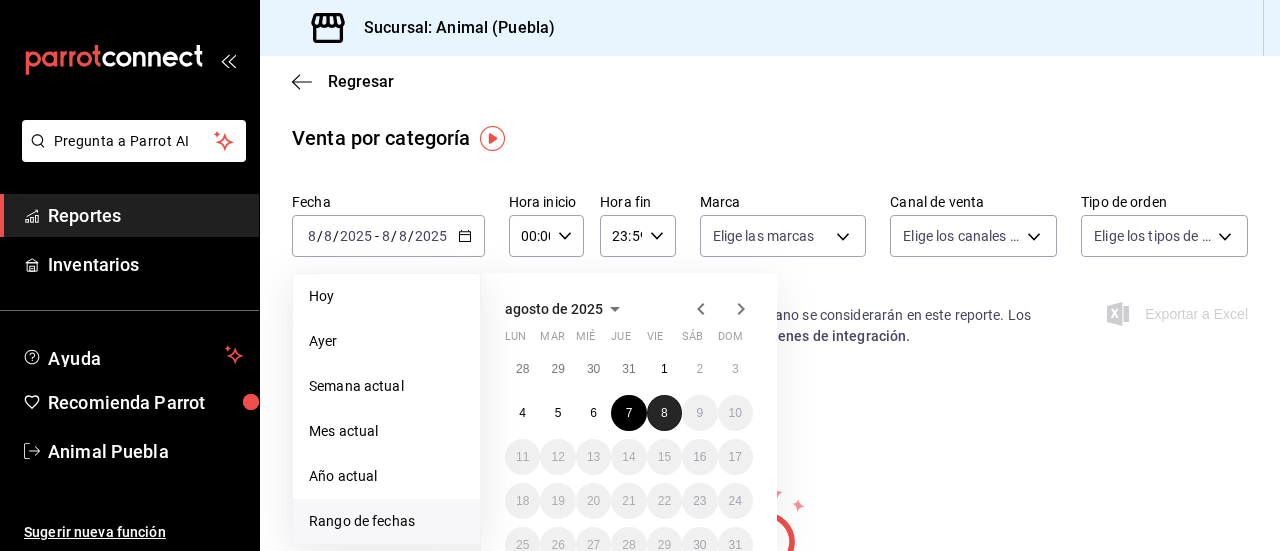 click on "8" at bounding box center [664, 413] 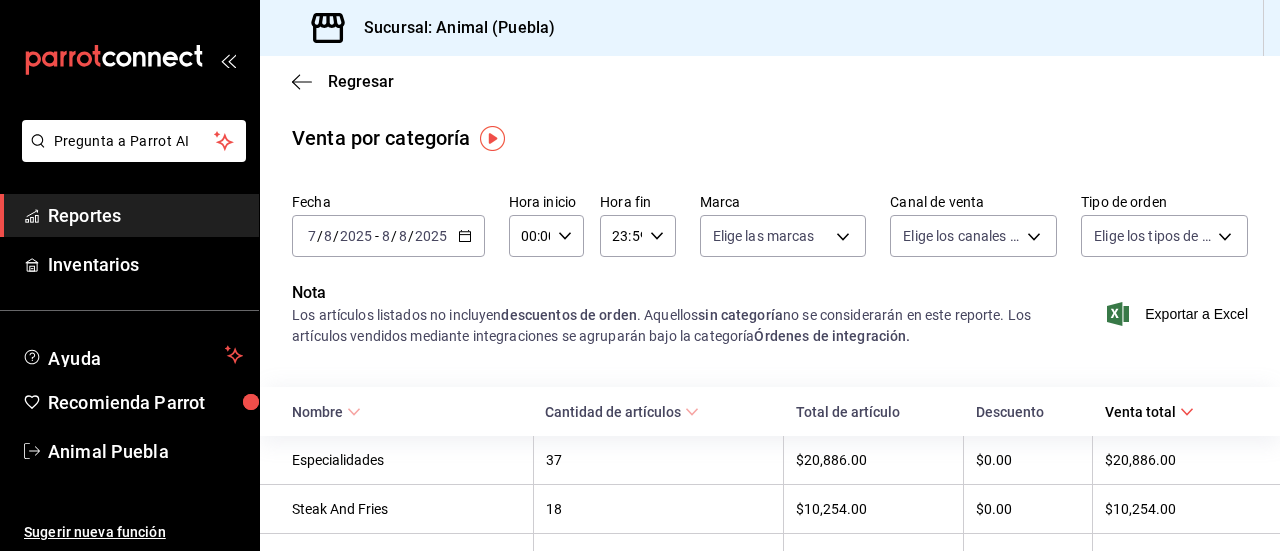 click 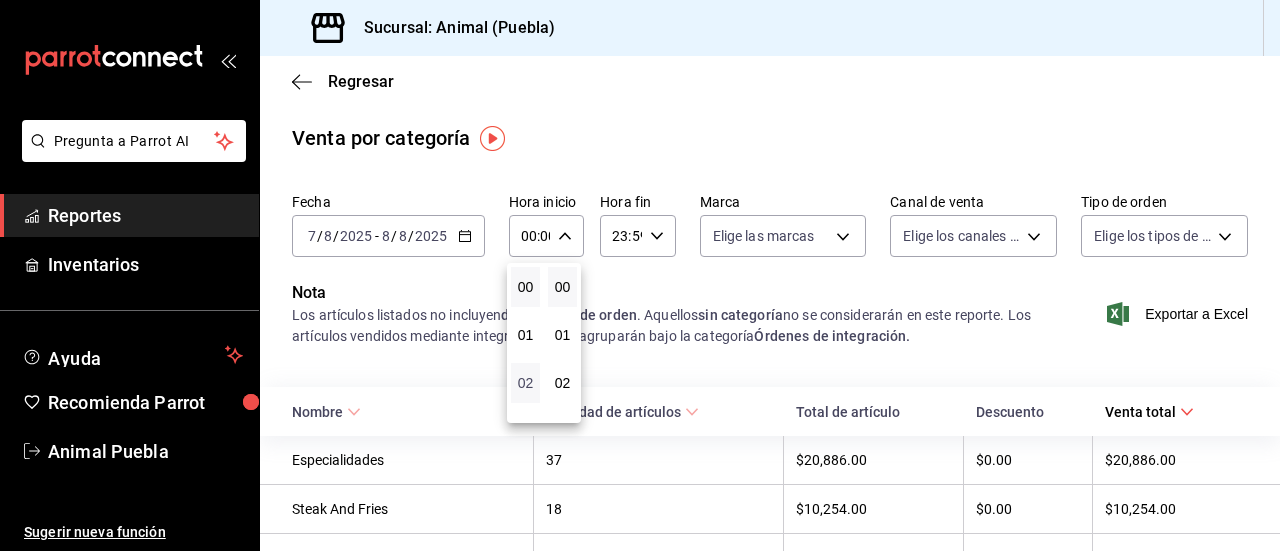 click on "02" at bounding box center [525, 383] 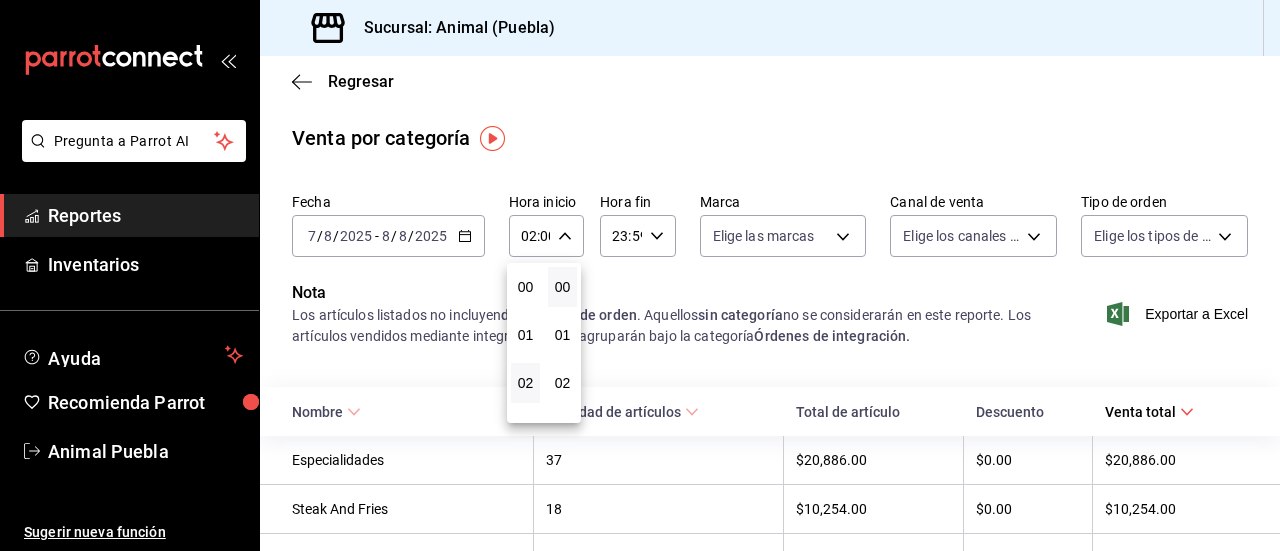 click at bounding box center (640, 275) 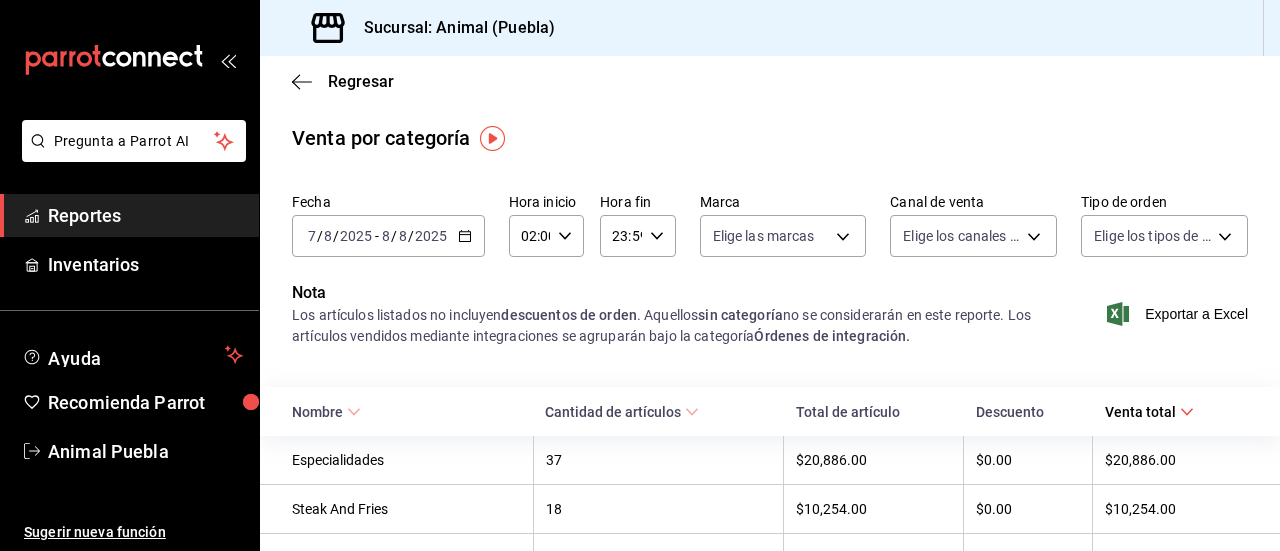 click on "Exportar a Excel" at bounding box center (1179, 314) 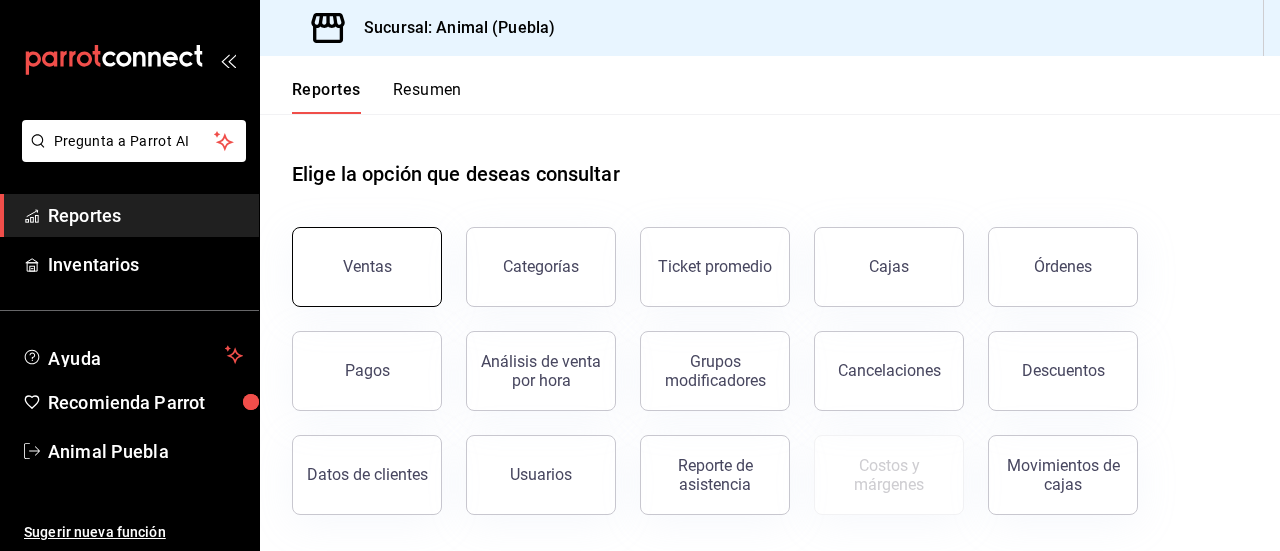 click on "Ventas" at bounding box center [367, 266] 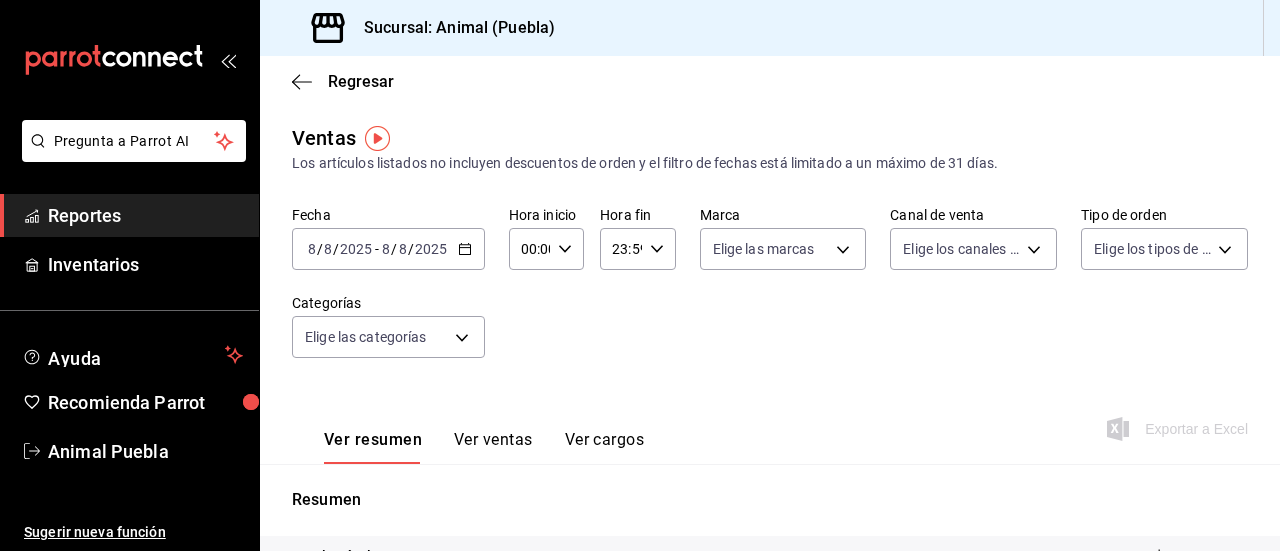 click 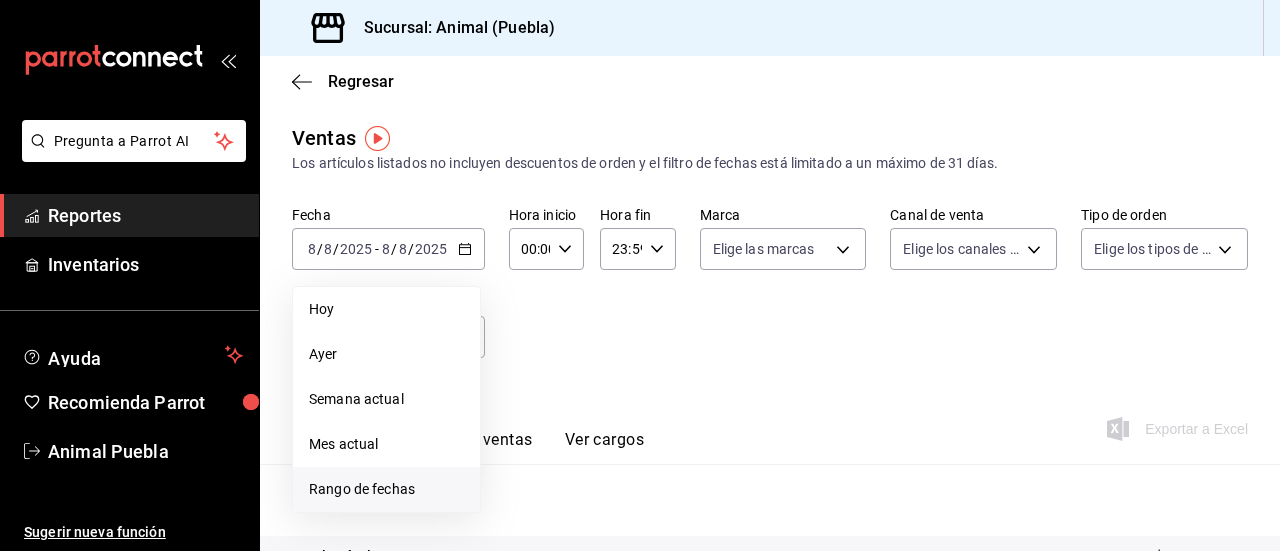 click on "Rango de fechas" at bounding box center (386, 489) 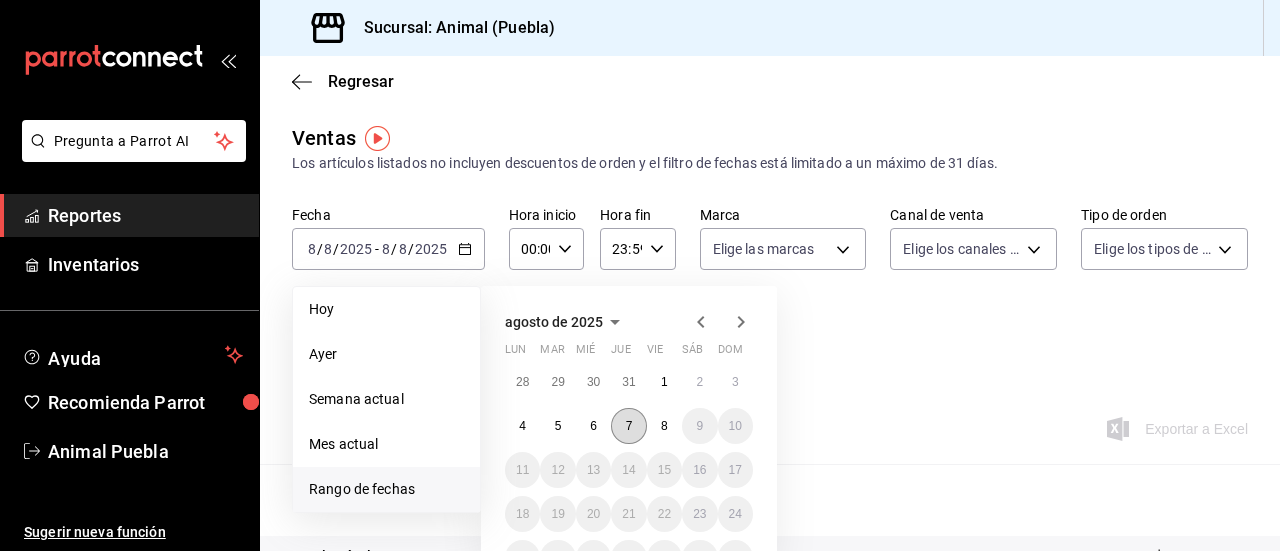 click on "7" at bounding box center [628, 426] 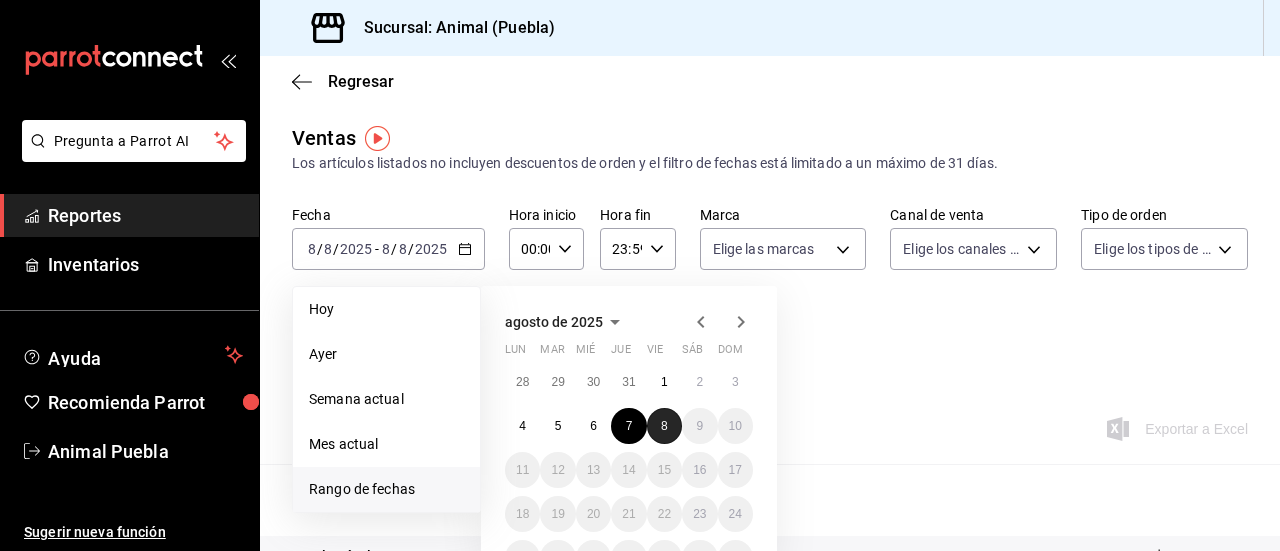 click on "8" at bounding box center [664, 426] 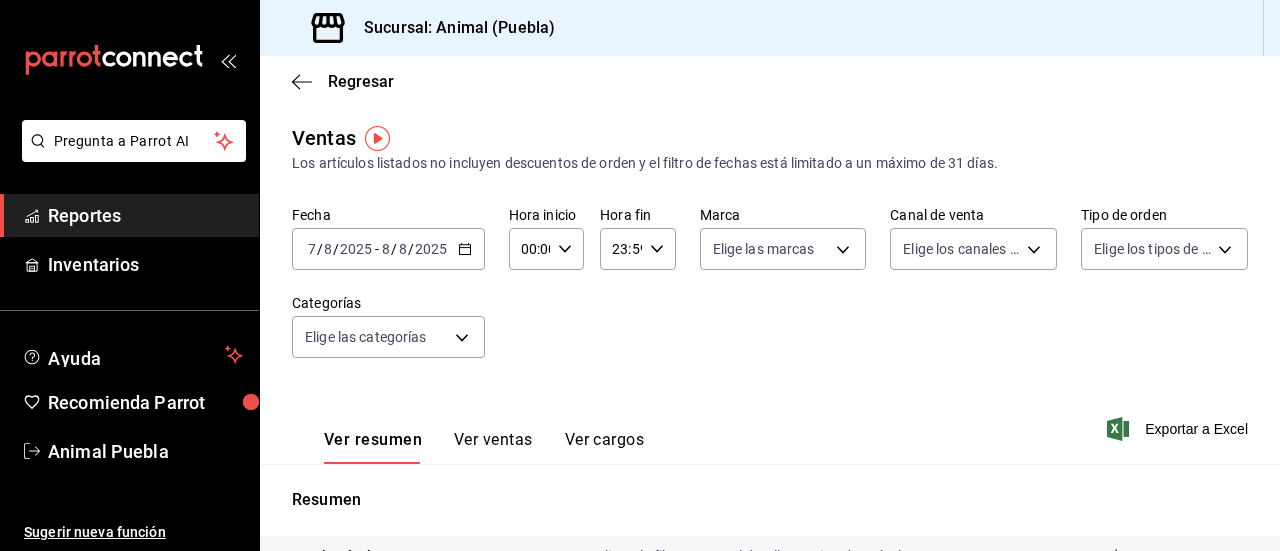click 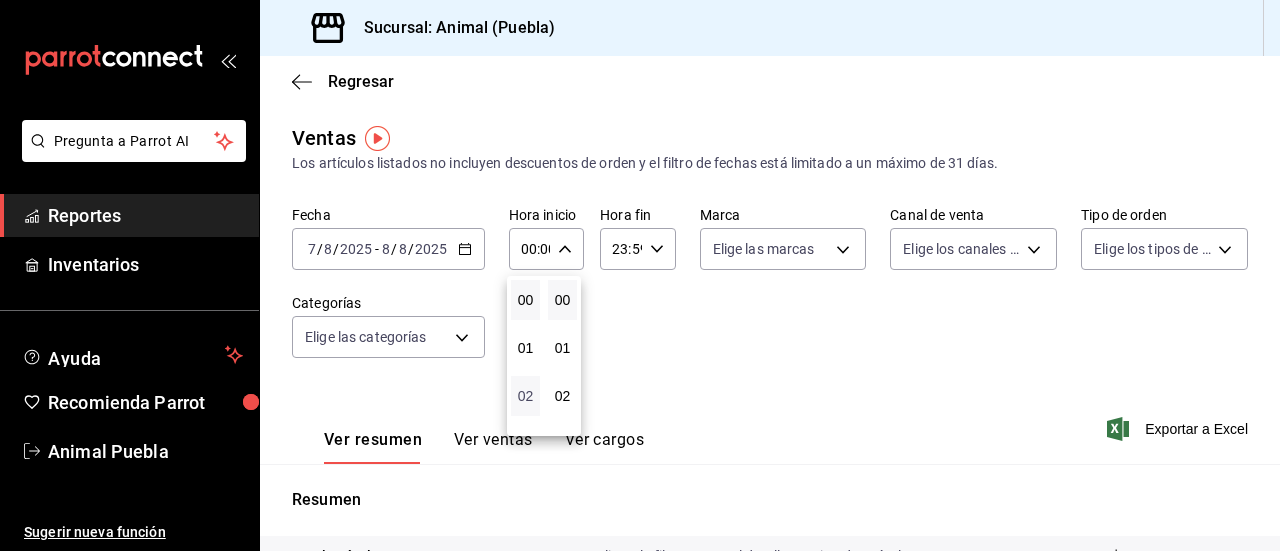 click on "02" at bounding box center [525, 396] 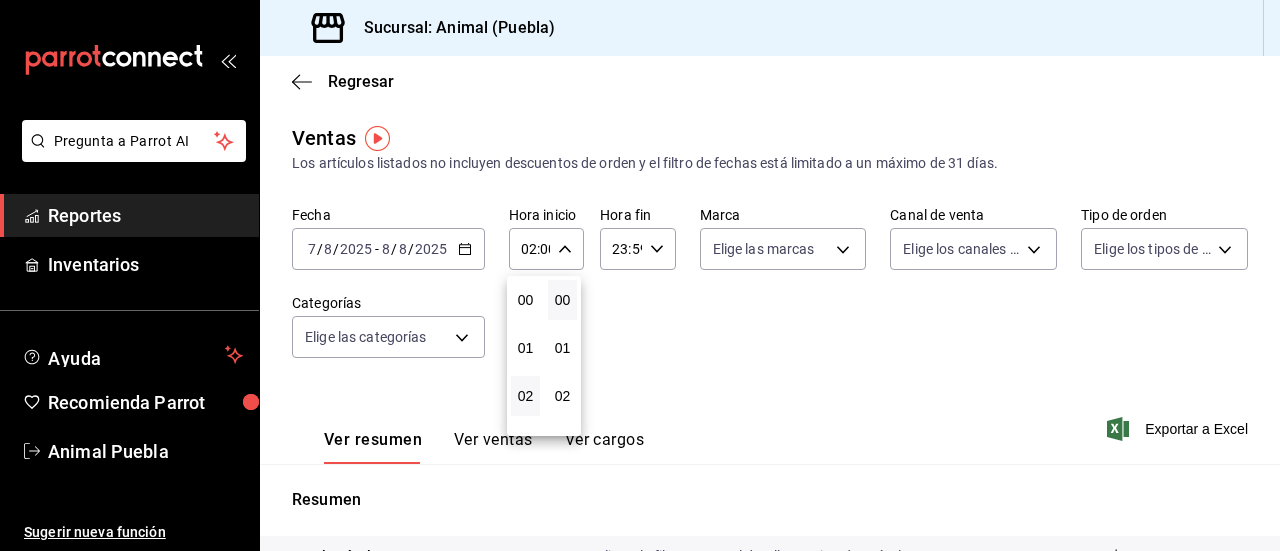 click at bounding box center [640, 275] 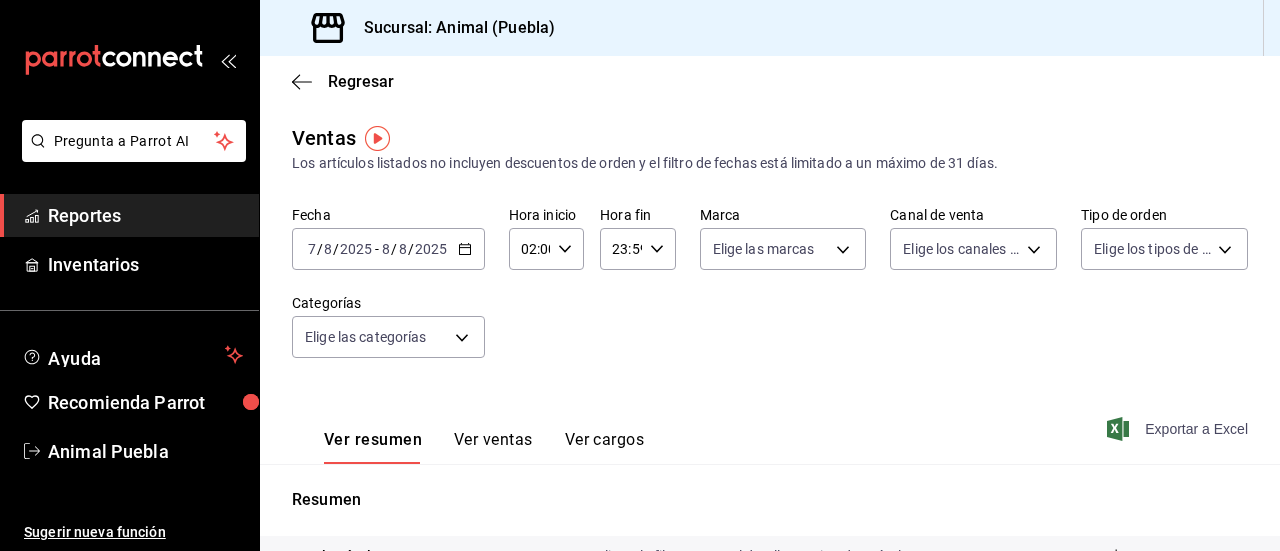 click on "Exportar a Excel" at bounding box center [1179, 429] 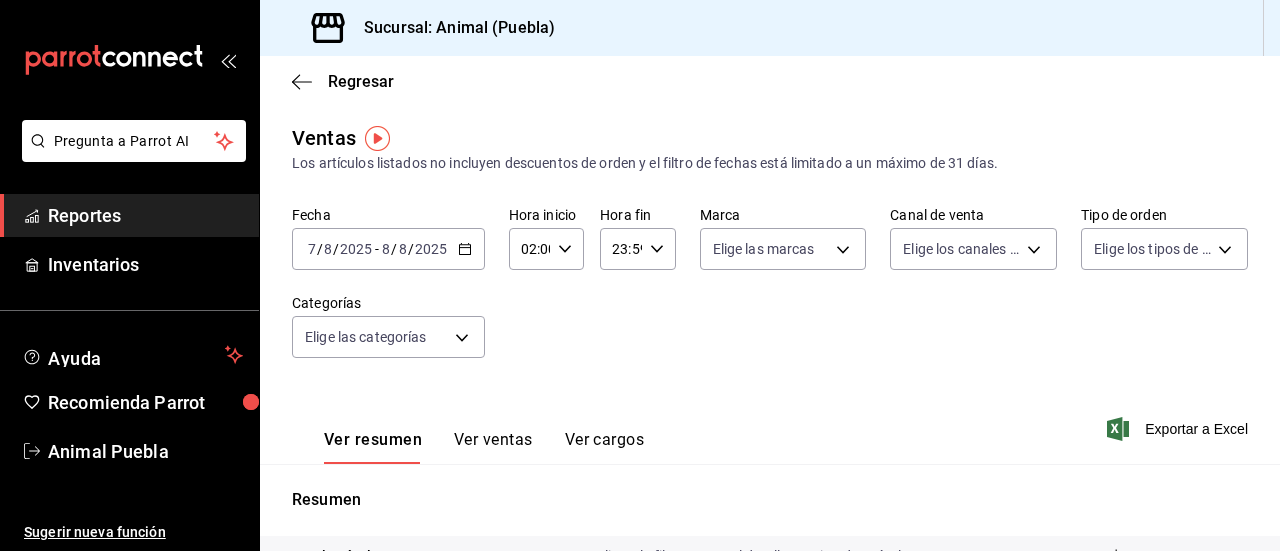 click on "Reportes" at bounding box center [145, 215] 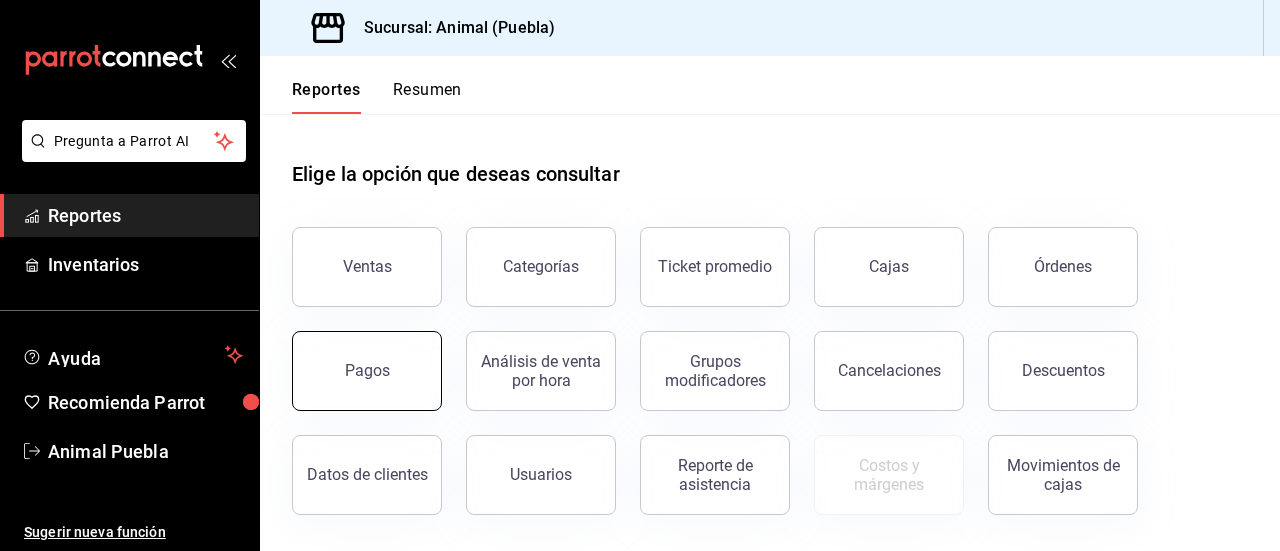 click on "Pagos" at bounding box center [367, 370] 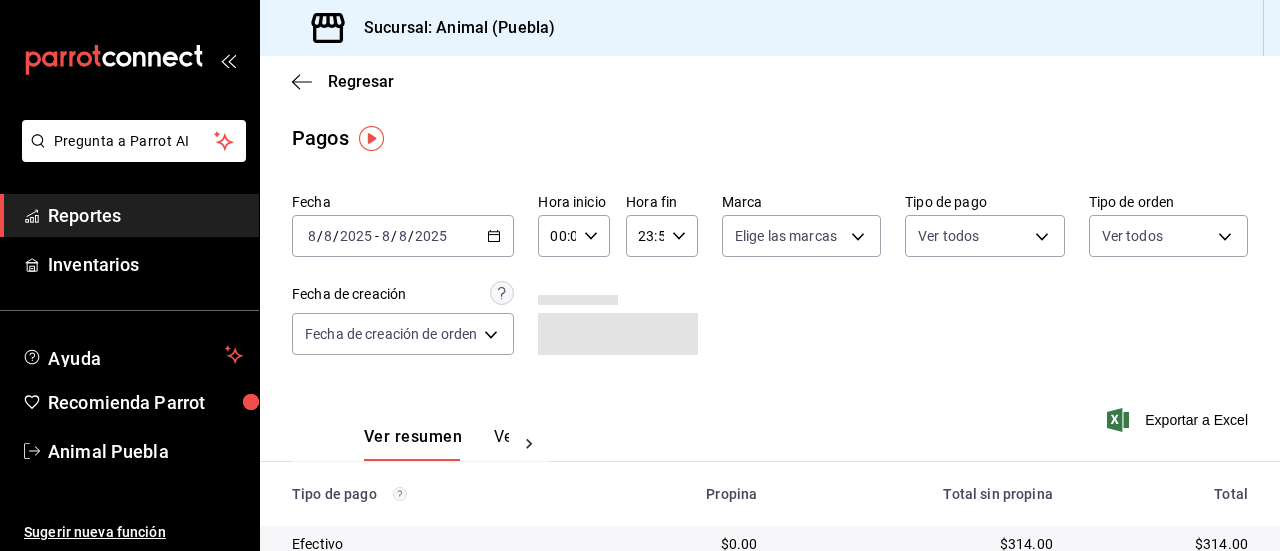 click 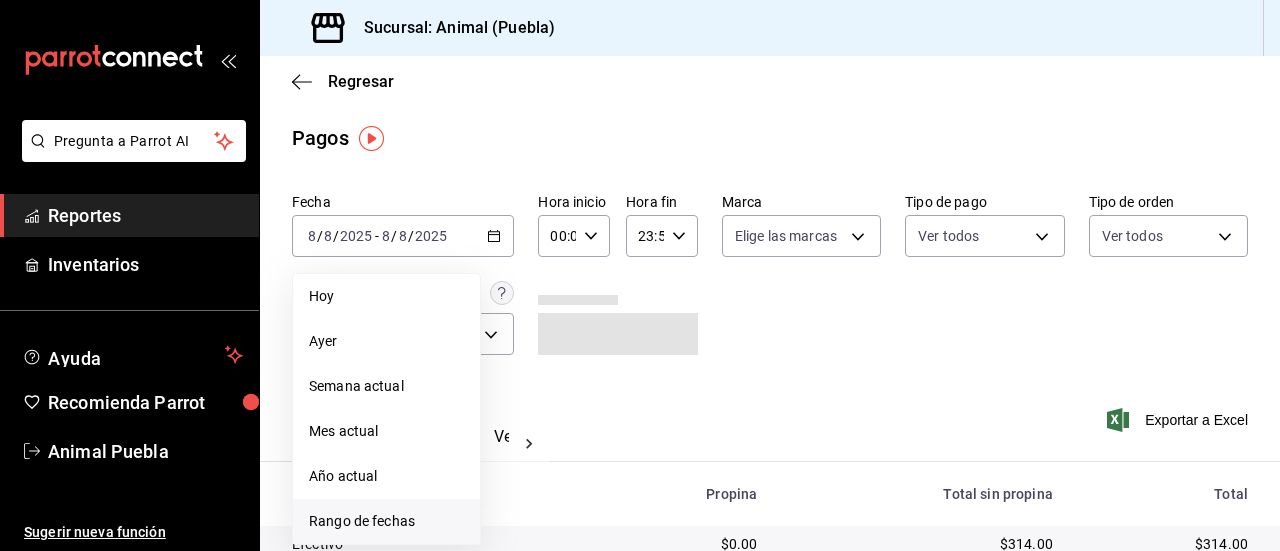 click on "Rango de fechas" at bounding box center (386, 521) 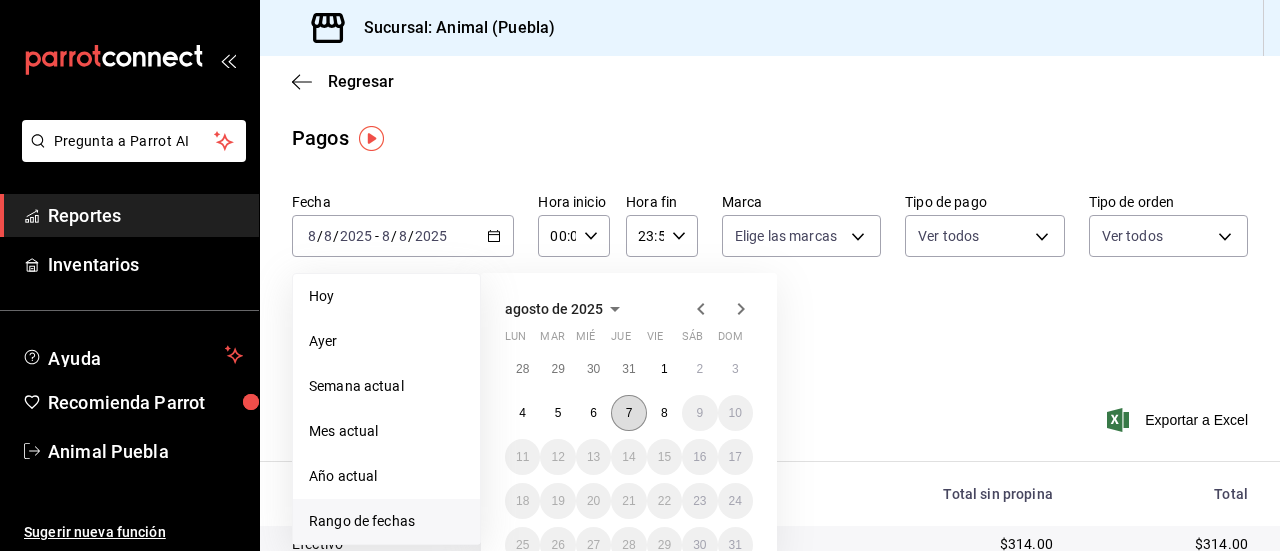 click on "7" at bounding box center (628, 413) 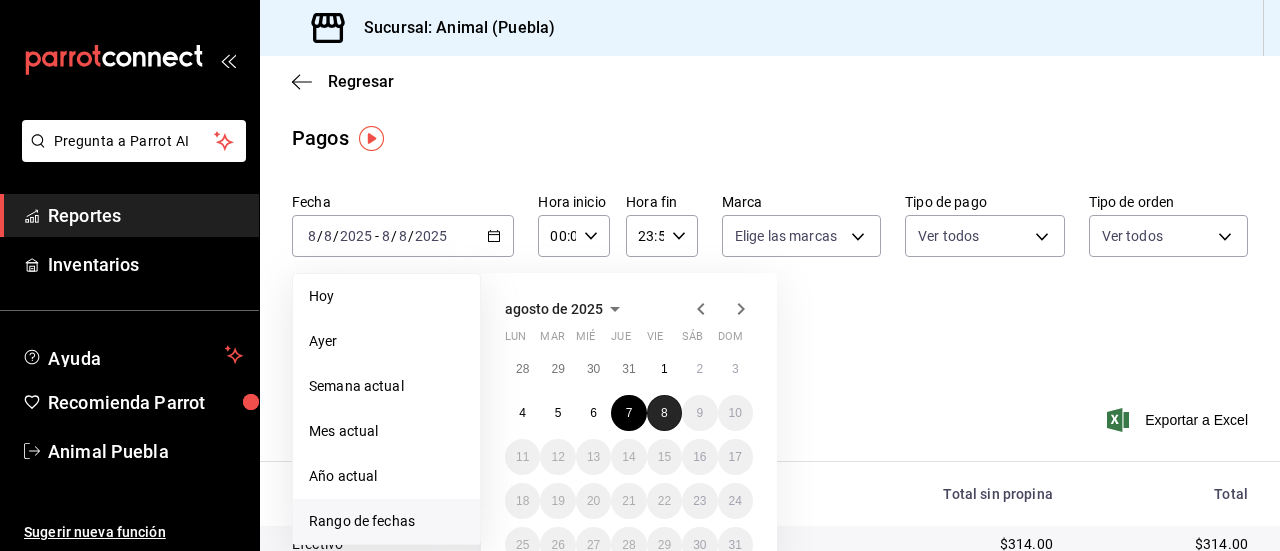 click on "8" at bounding box center (664, 413) 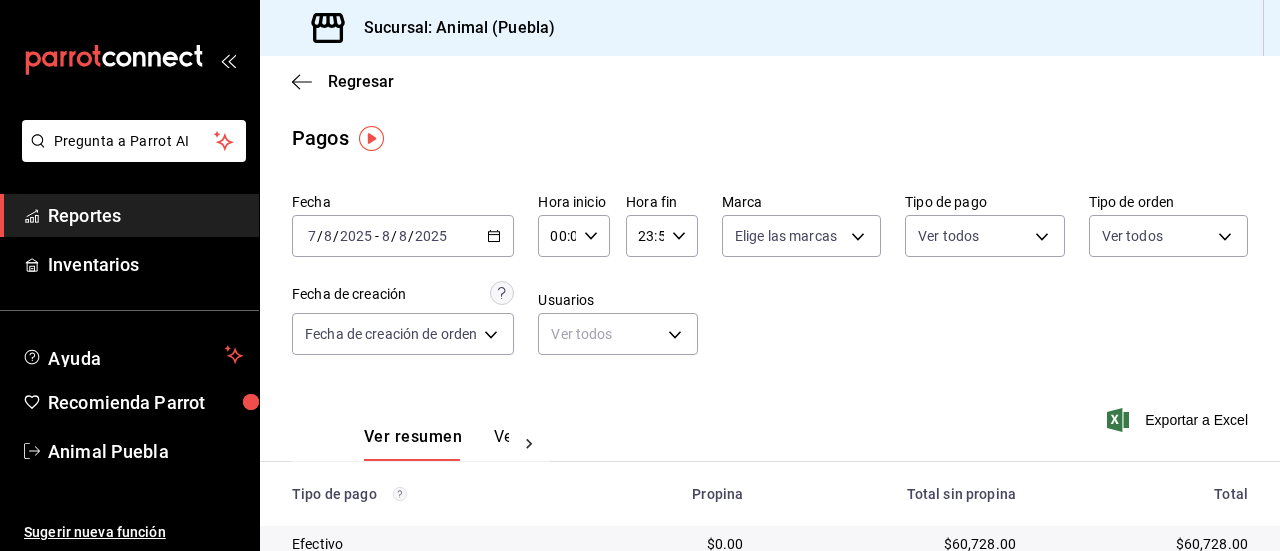 click 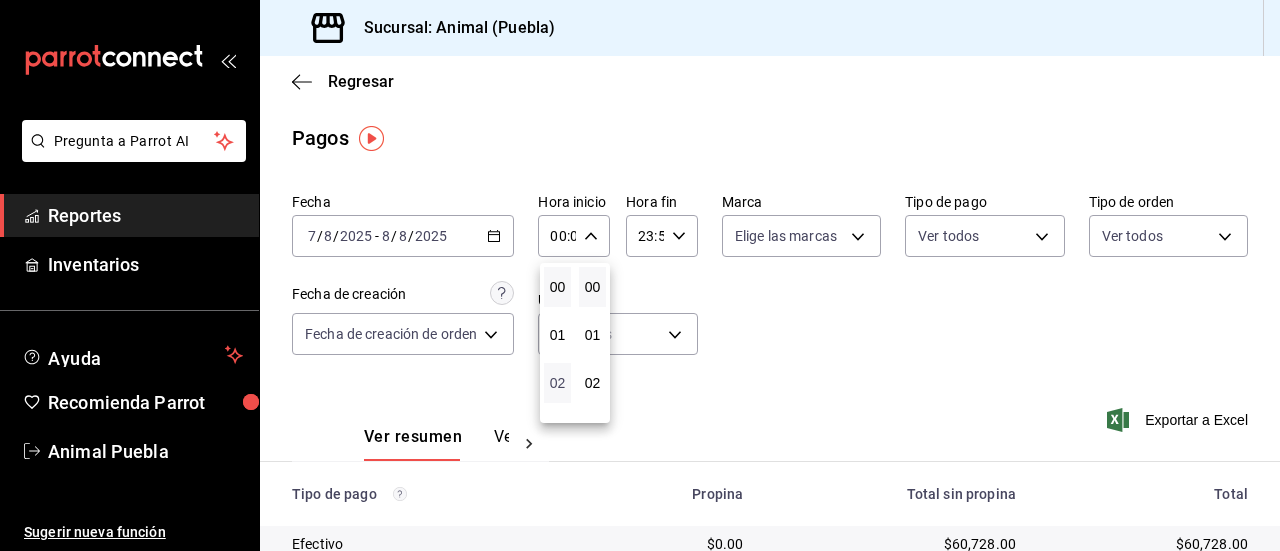 click on "02" at bounding box center [557, 383] 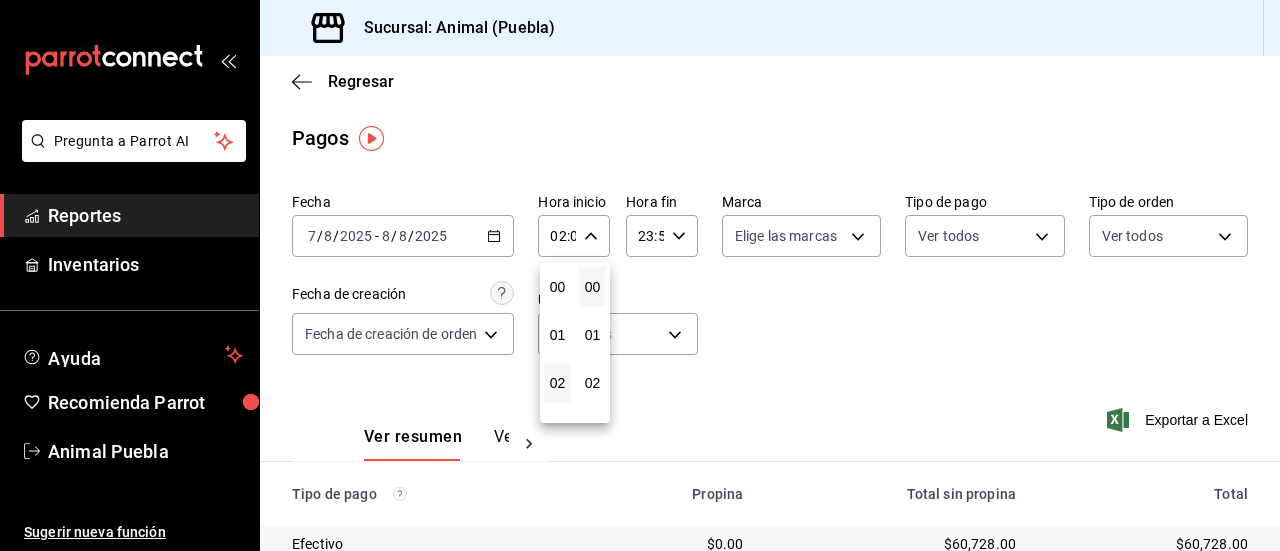 click at bounding box center [640, 275] 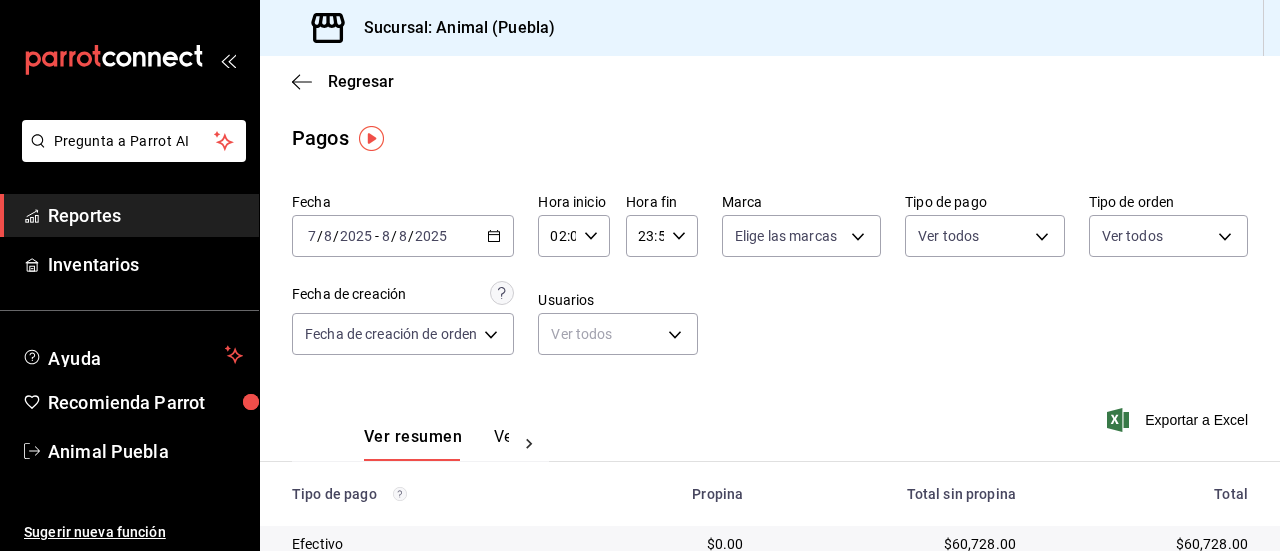 type 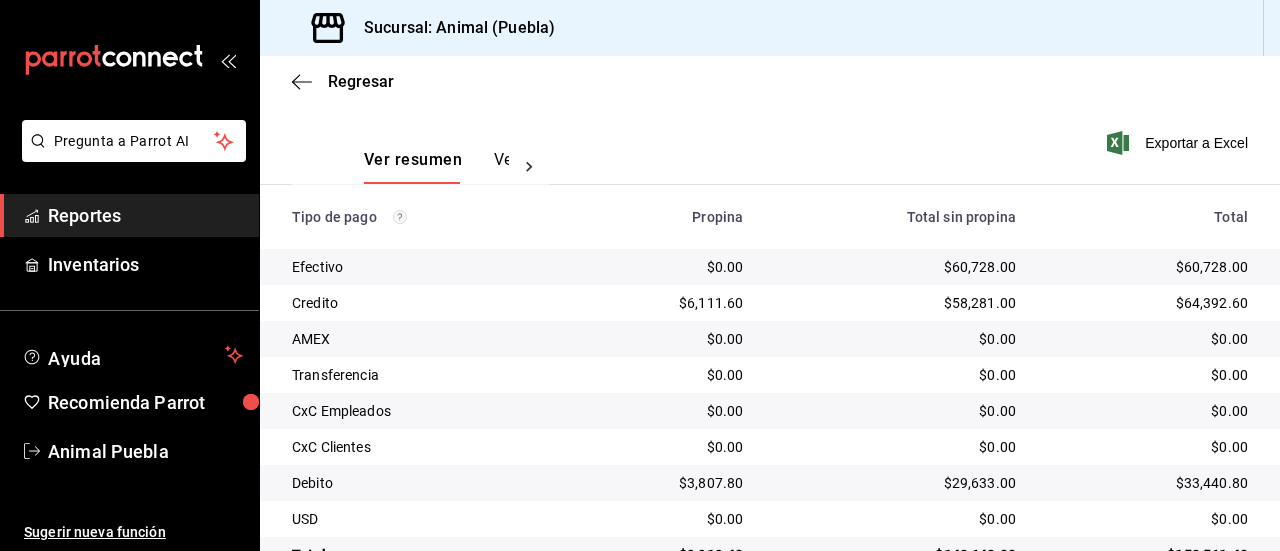 scroll, scrollTop: 240, scrollLeft: 0, axis: vertical 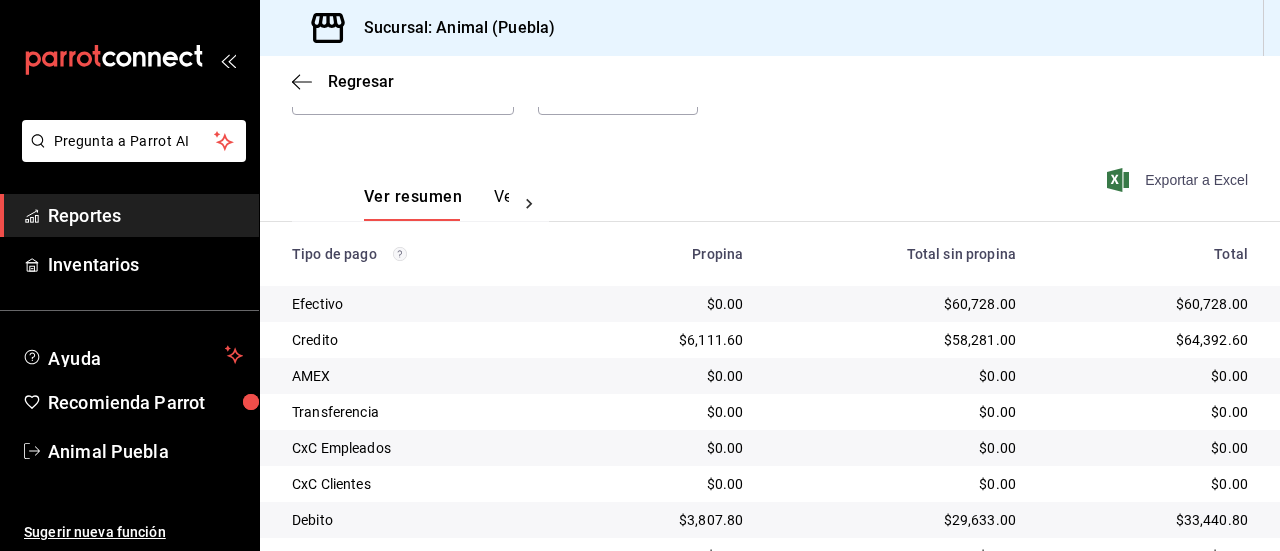 click on "Exportar a Excel" at bounding box center [1179, 180] 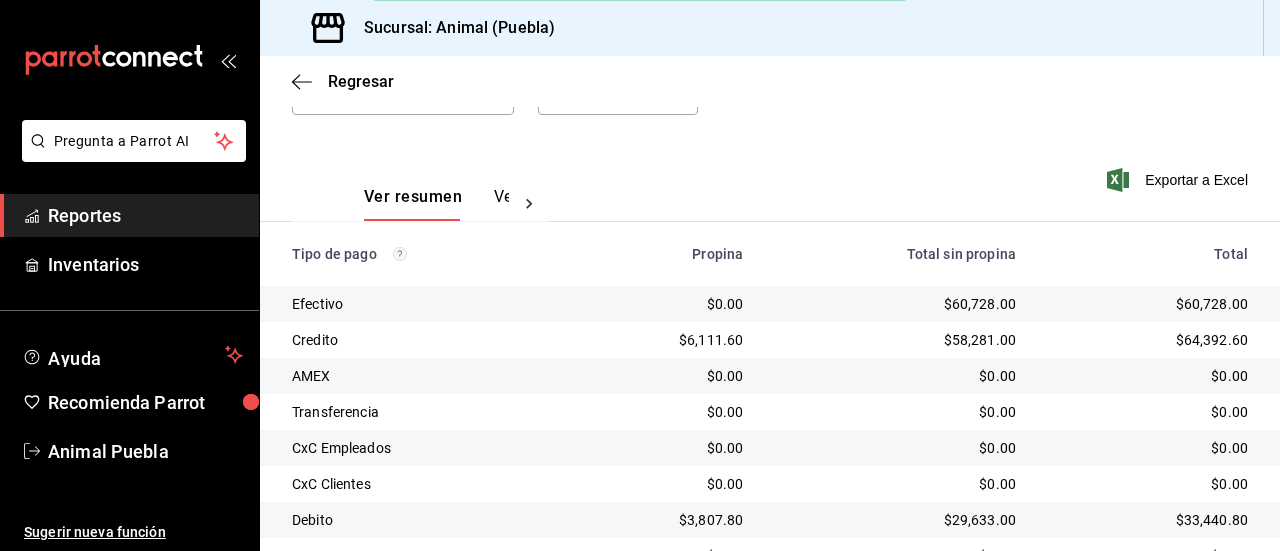 click on "Reportes" at bounding box center [145, 215] 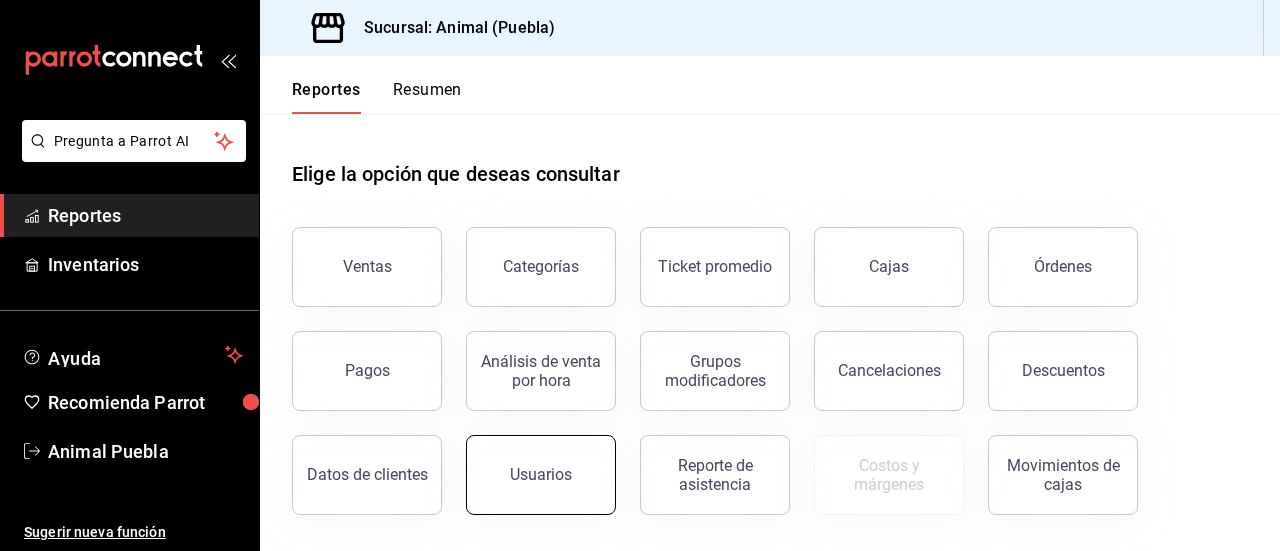 click on "Usuarios" at bounding box center [541, 475] 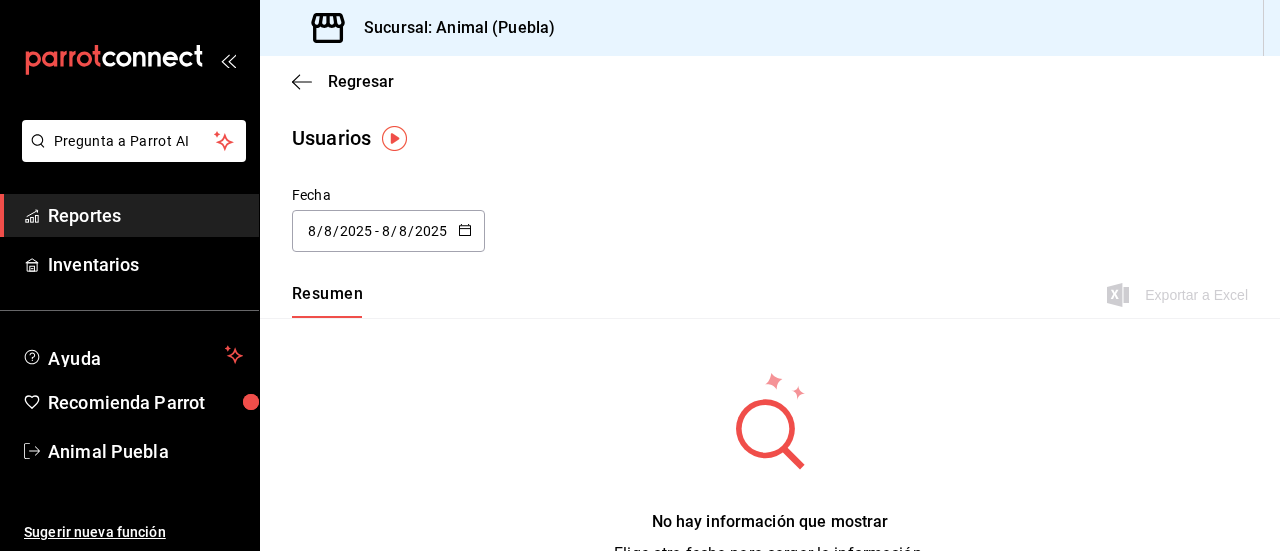 click 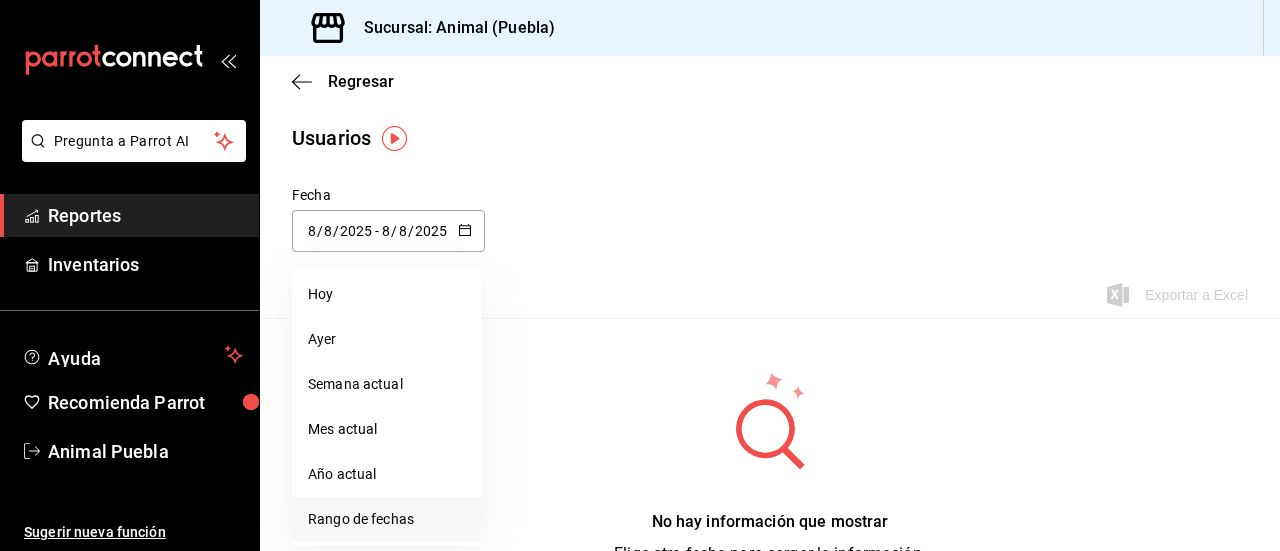 click on "Rango de fechas" at bounding box center (386, 519) 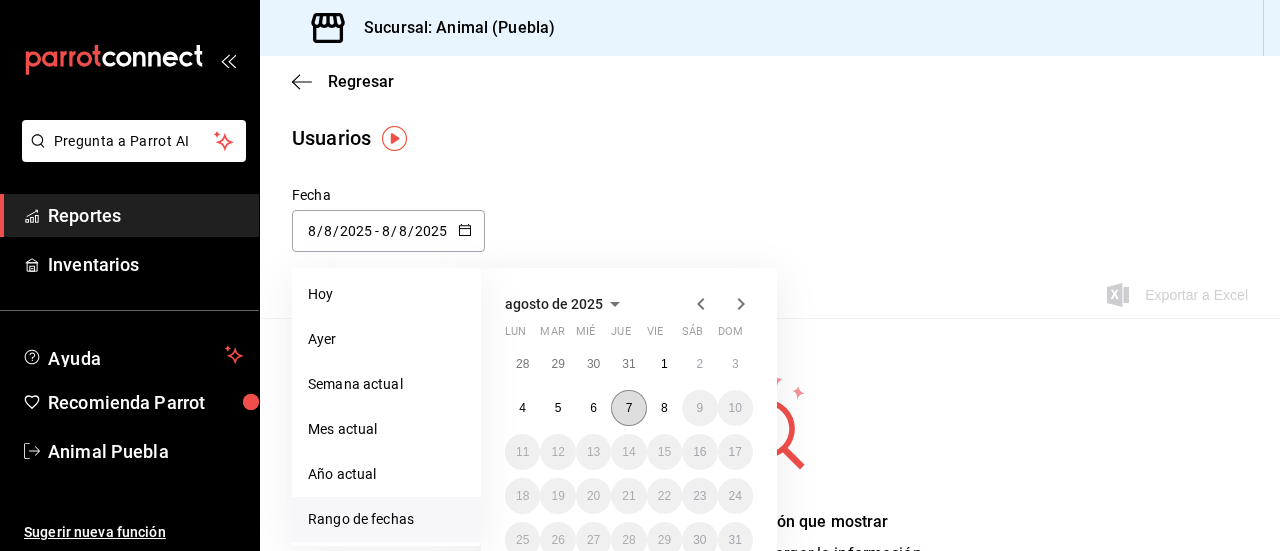 click on "7" at bounding box center (628, 408) 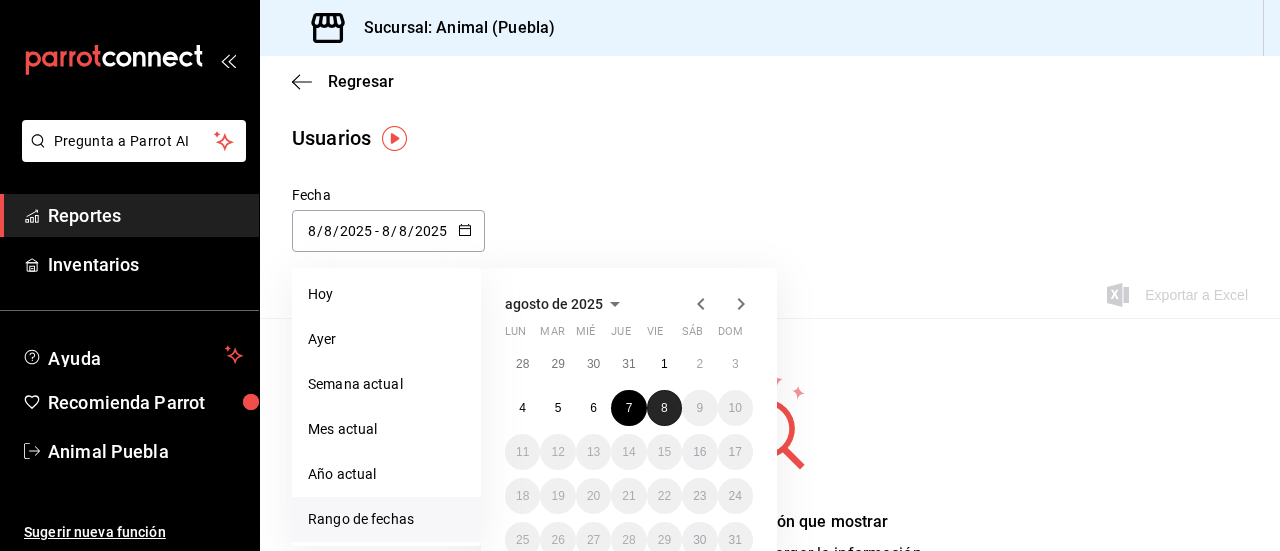 click on "8" at bounding box center [664, 408] 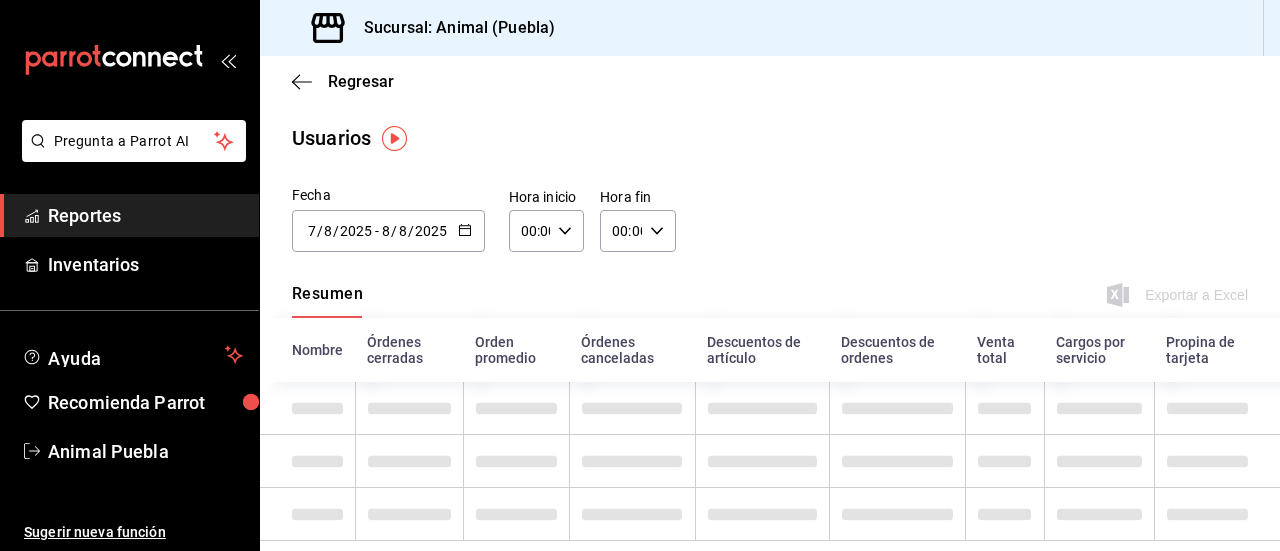 type on "2025-08-07" 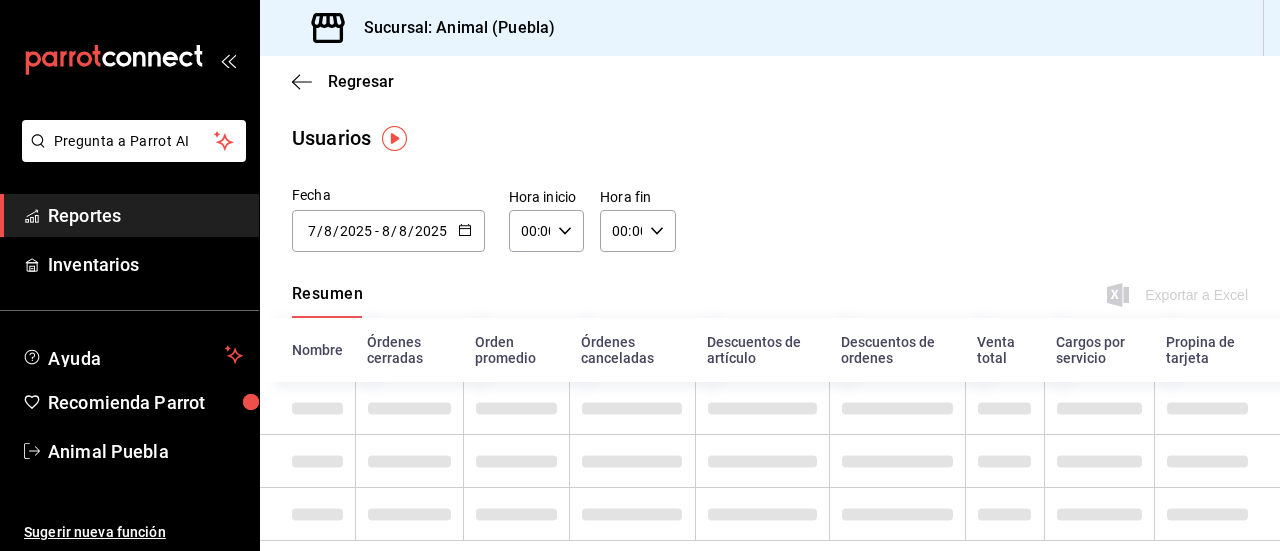 type on "7" 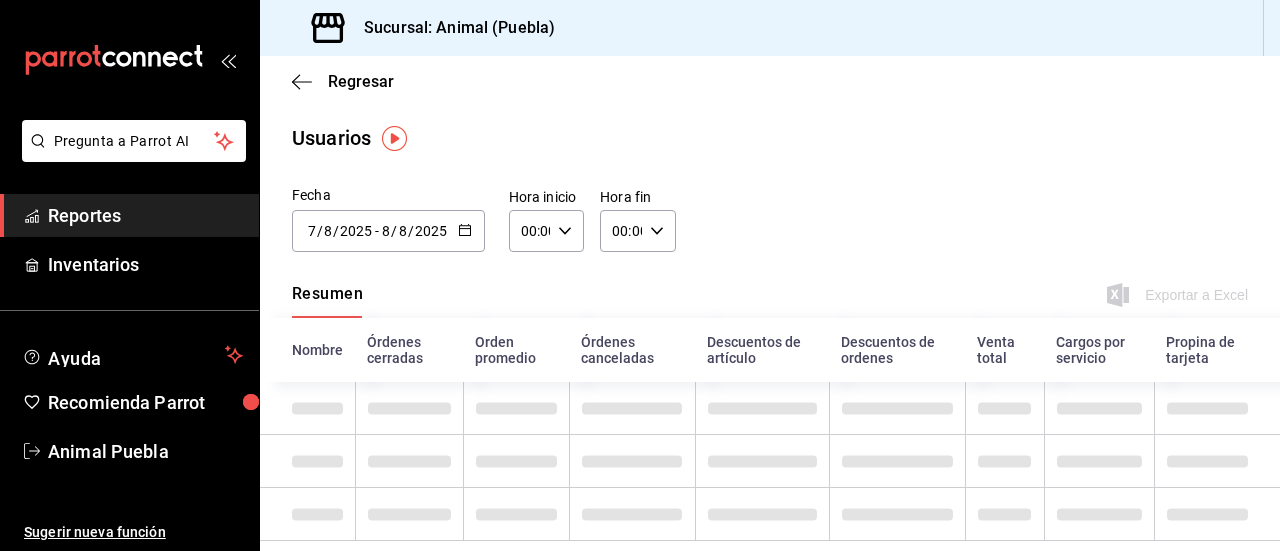 click on "00:00 Hora inicio" at bounding box center [546, 231] 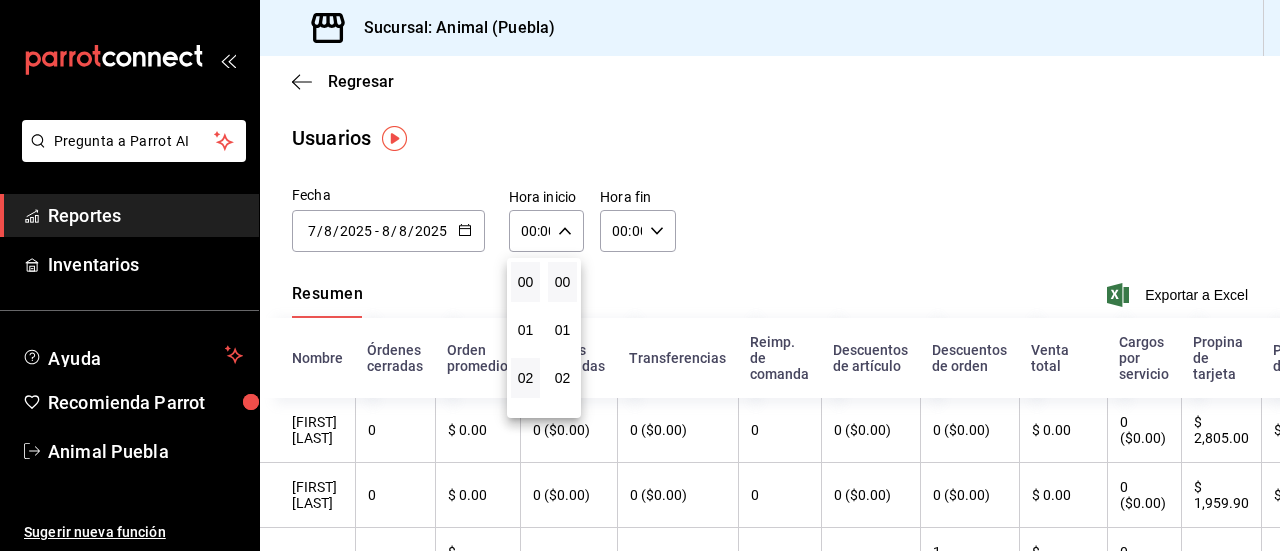click on "02" at bounding box center (525, 378) 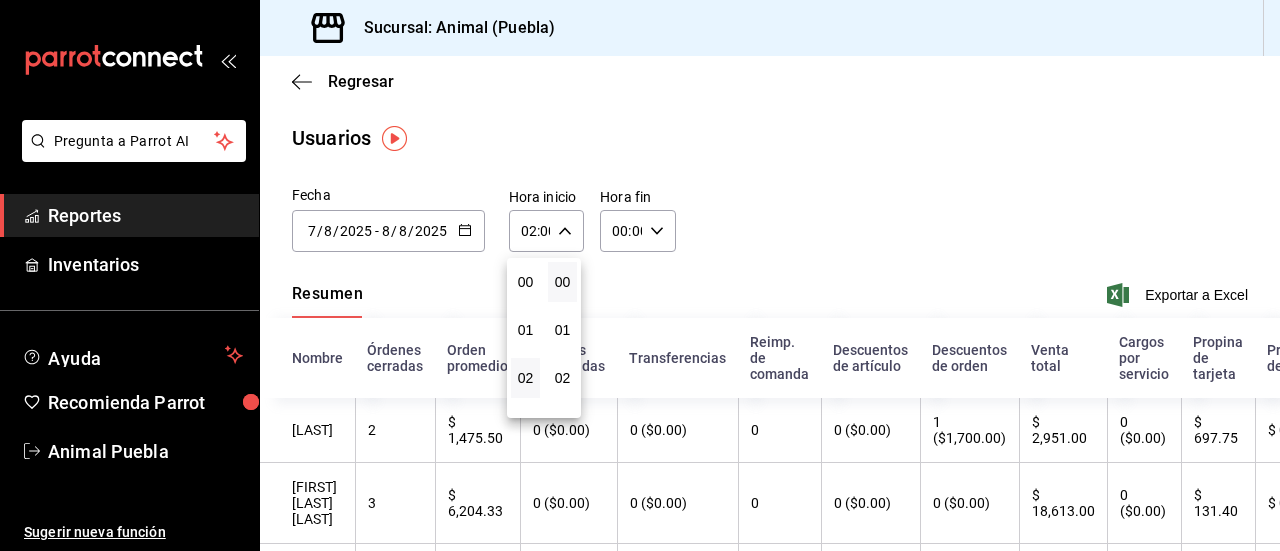click at bounding box center (640, 275) 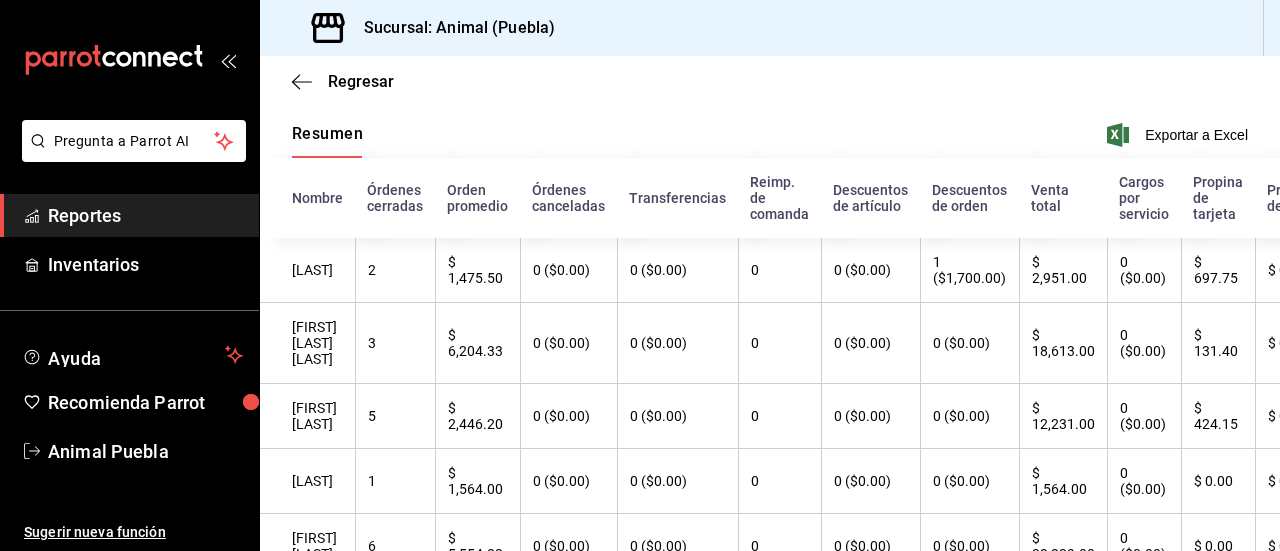 scroll, scrollTop: 163, scrollLeft: 0, axis: vertical 